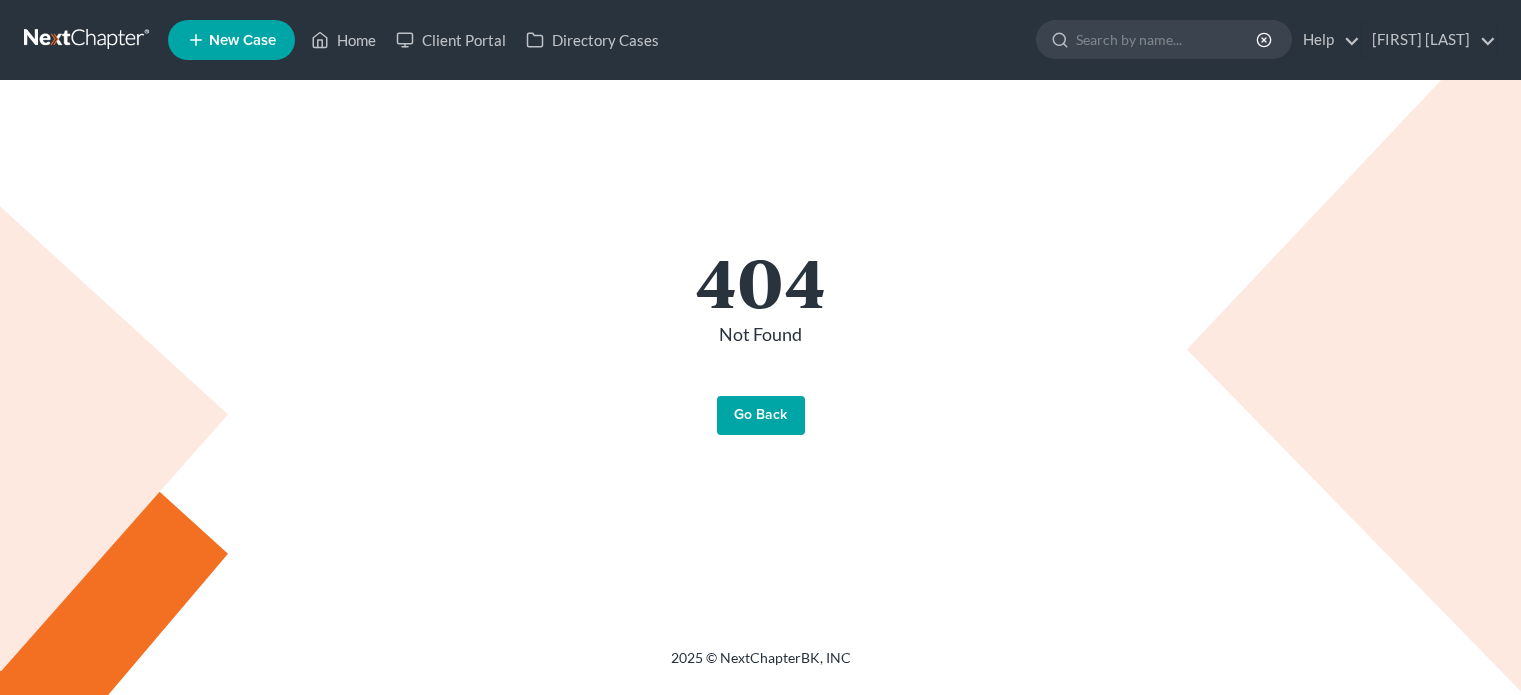 scroll, scrollTop: 0, scrollLeft: 0, axis: both 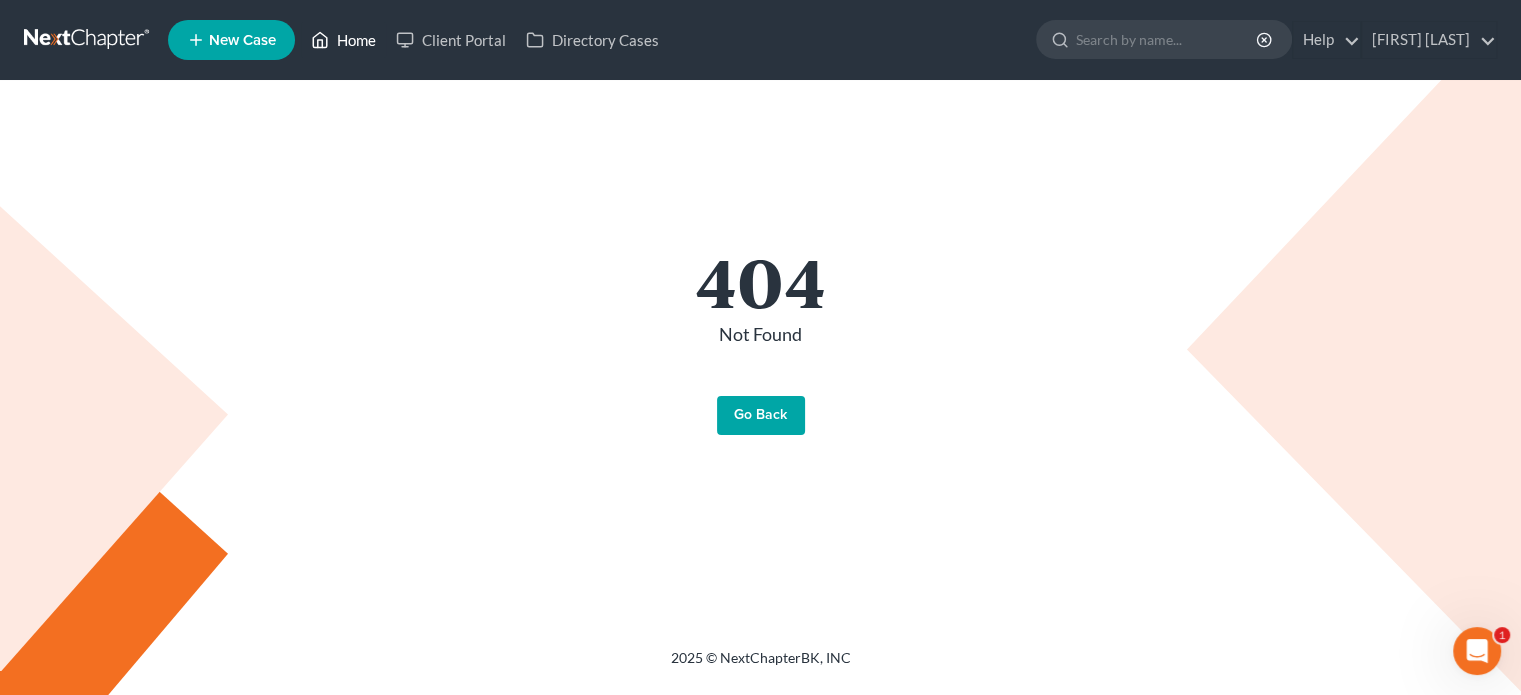click on "Home" at bounding box center [343, 40] 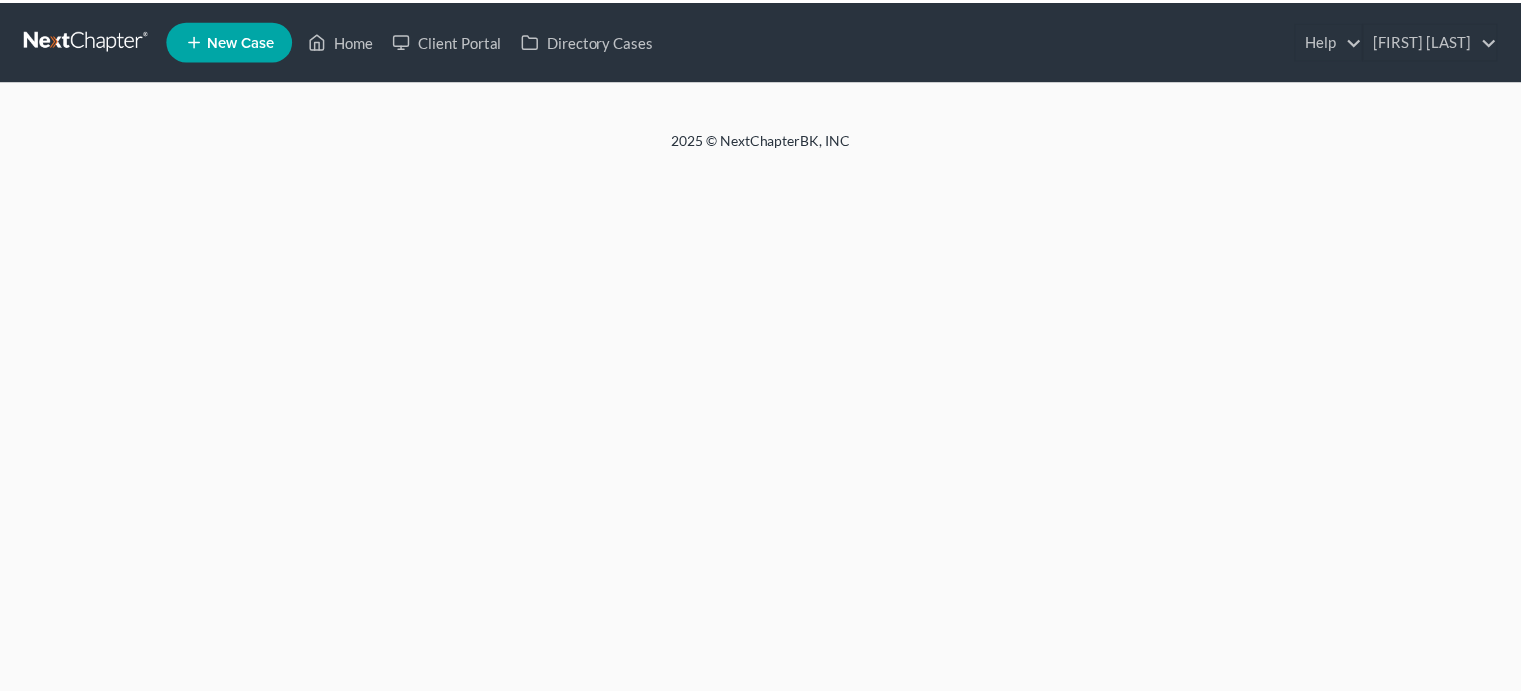 scroll, scrollTop: 0, scrollLeft: 0, axis: both 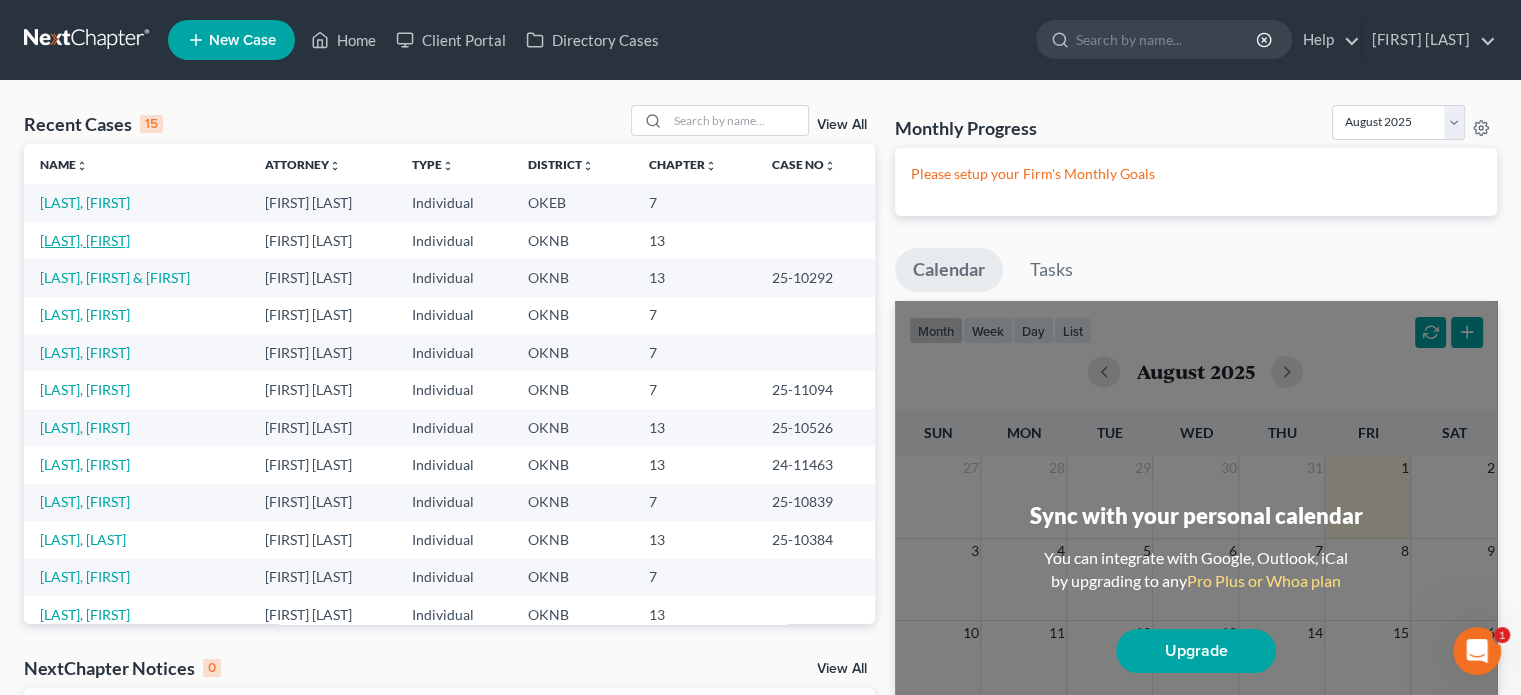 click on "[LAST], [FIRST]" at bounding box center (85, 240) 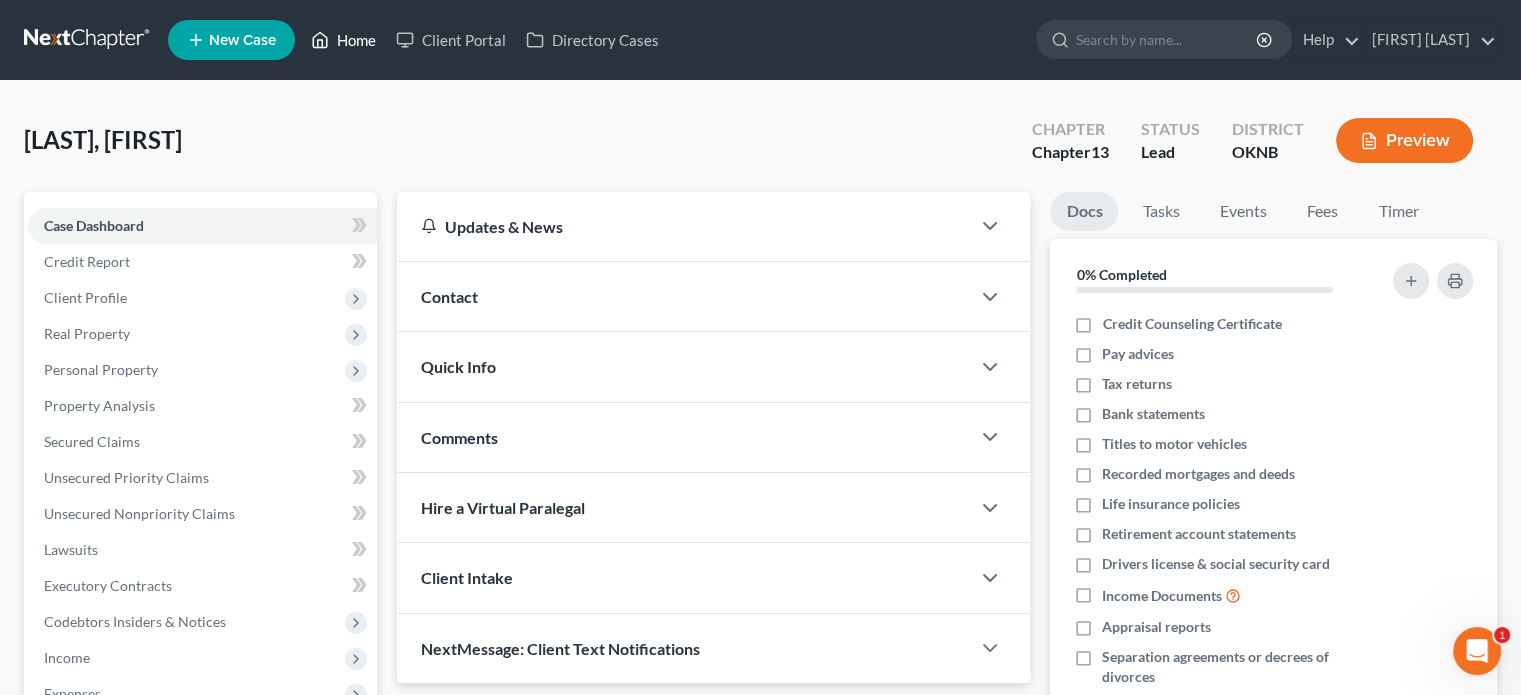click on "Home" at bounding box center [343, 40] 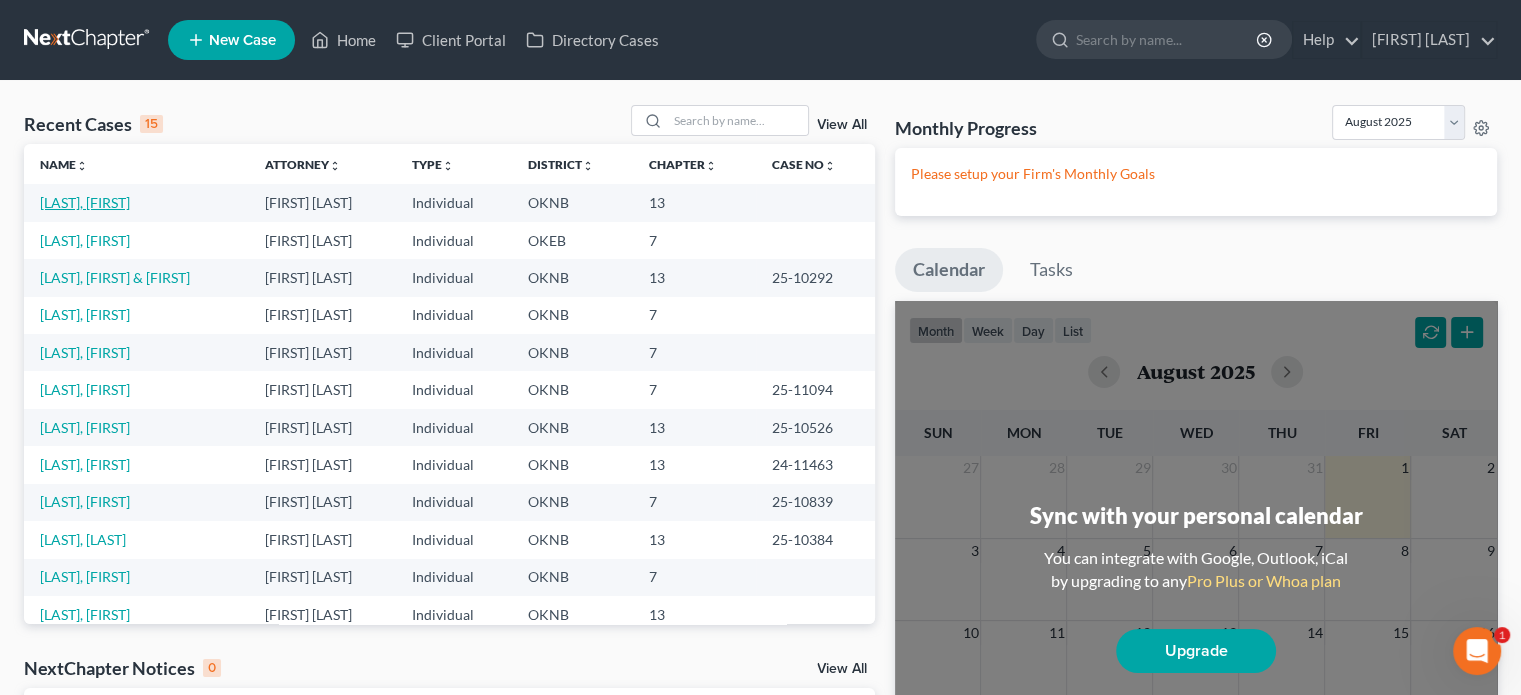 click on "Allred, Melissa" at bounding box center (85, 202) 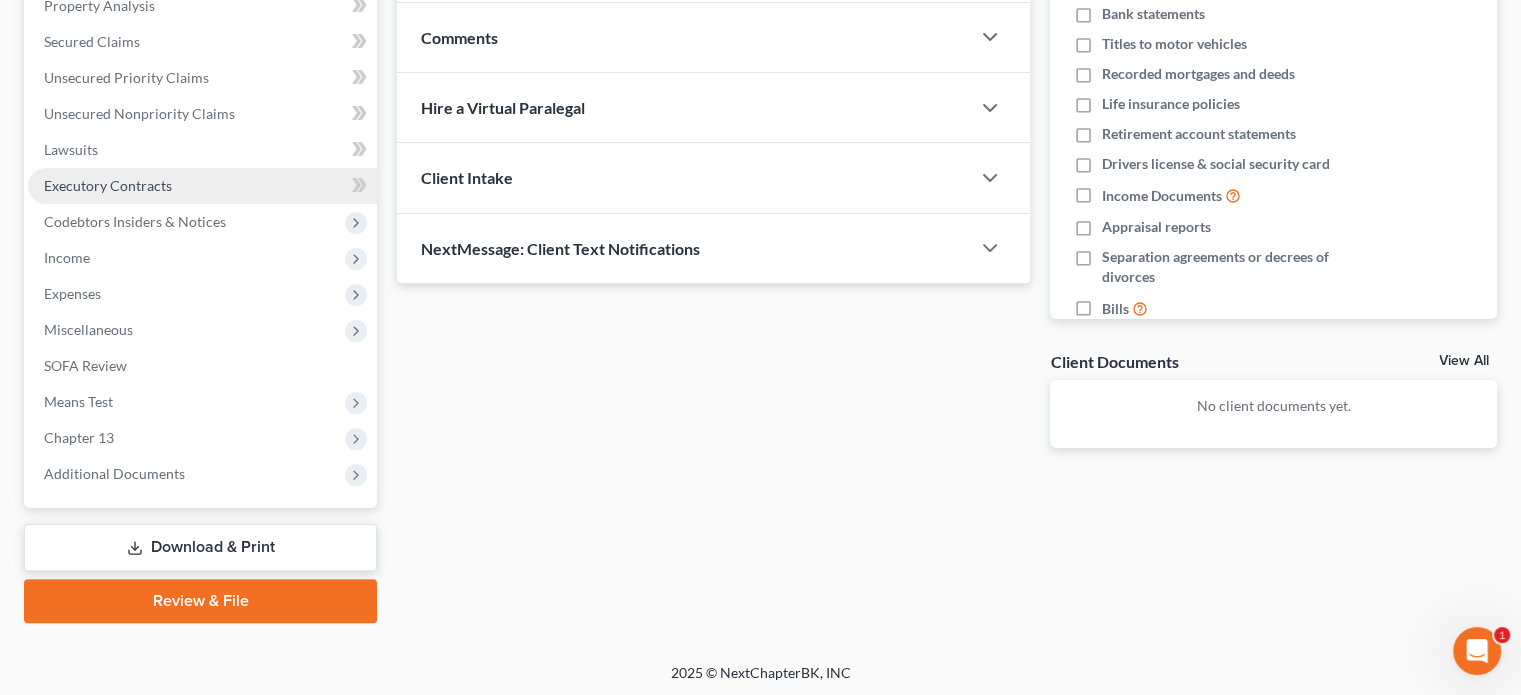 scroll, scrollTop: 402, scrollLeft: 0, axis: vertical 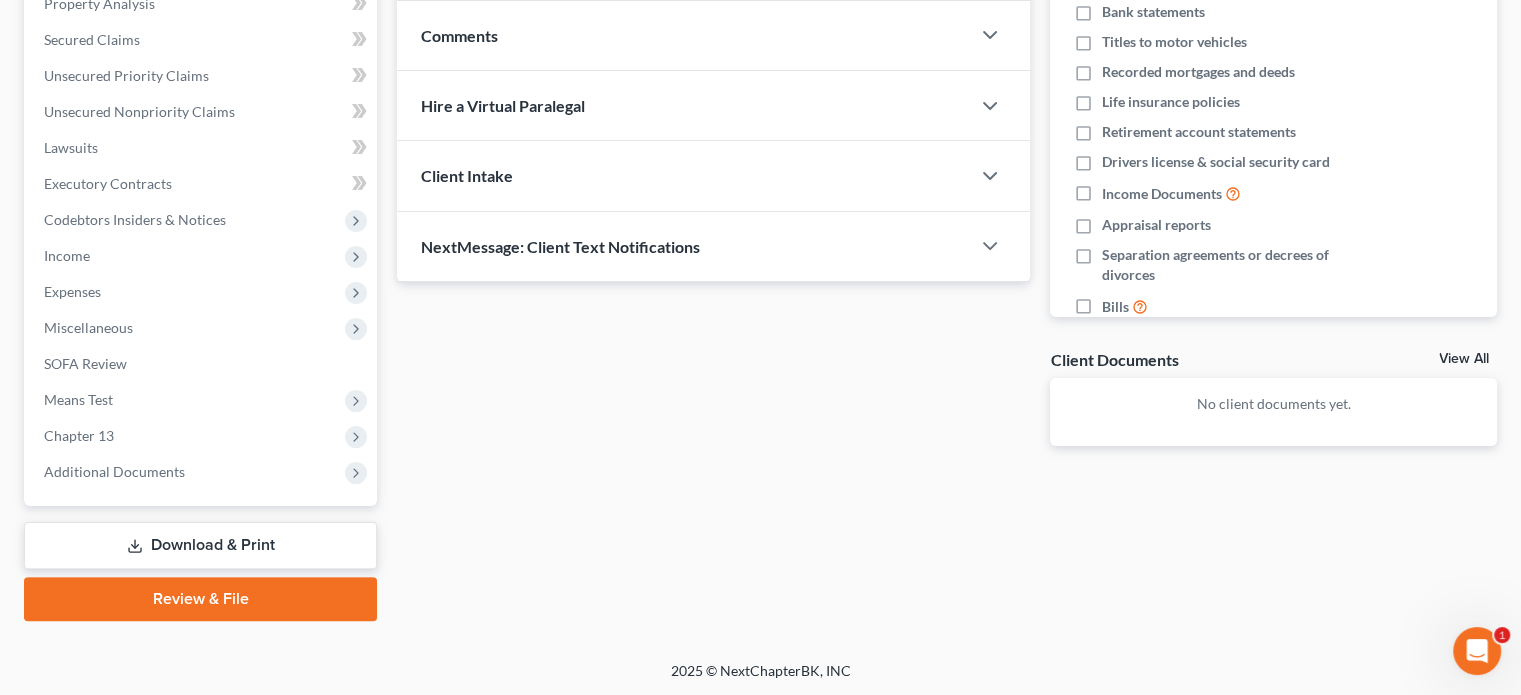 click on "Review & File" at bounding box center (200, 599) 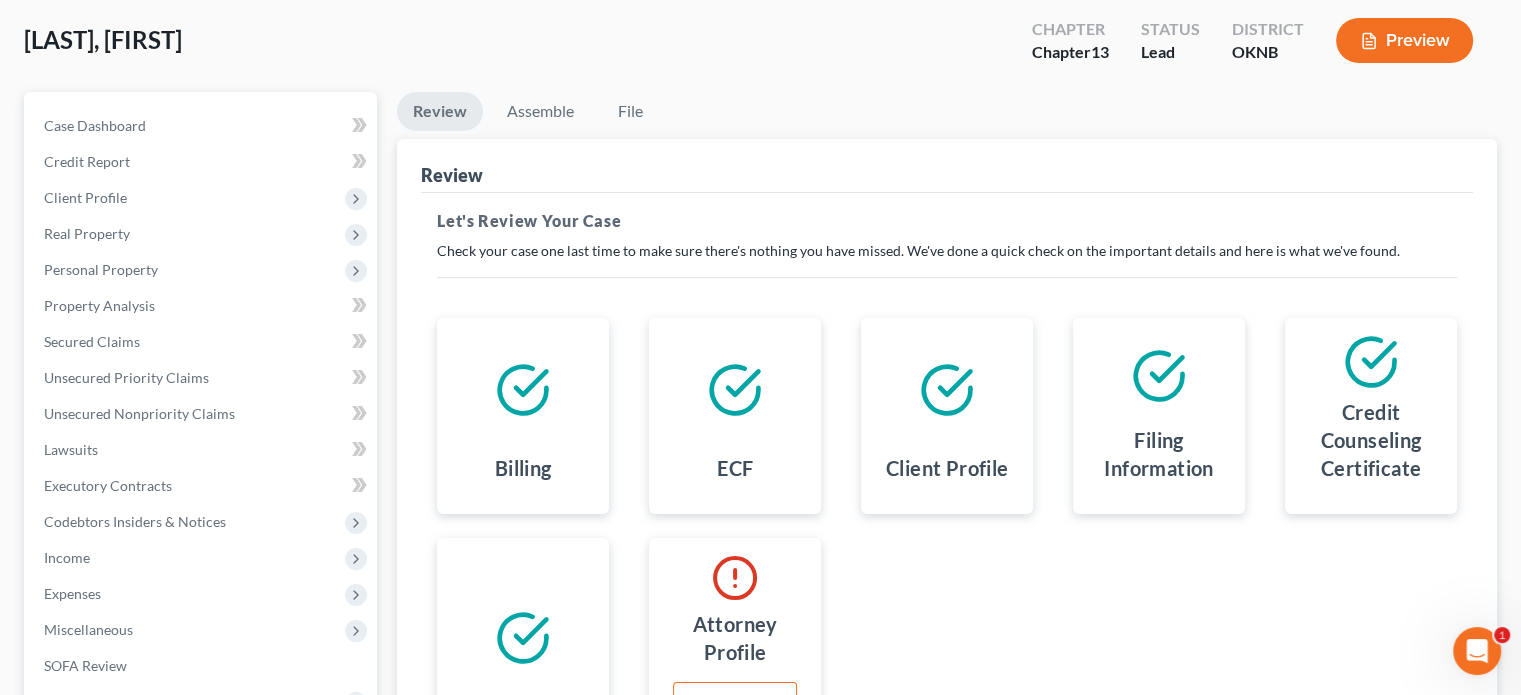 scroll, scrollTop: 300, scrollLeft: 0, axis: vertical 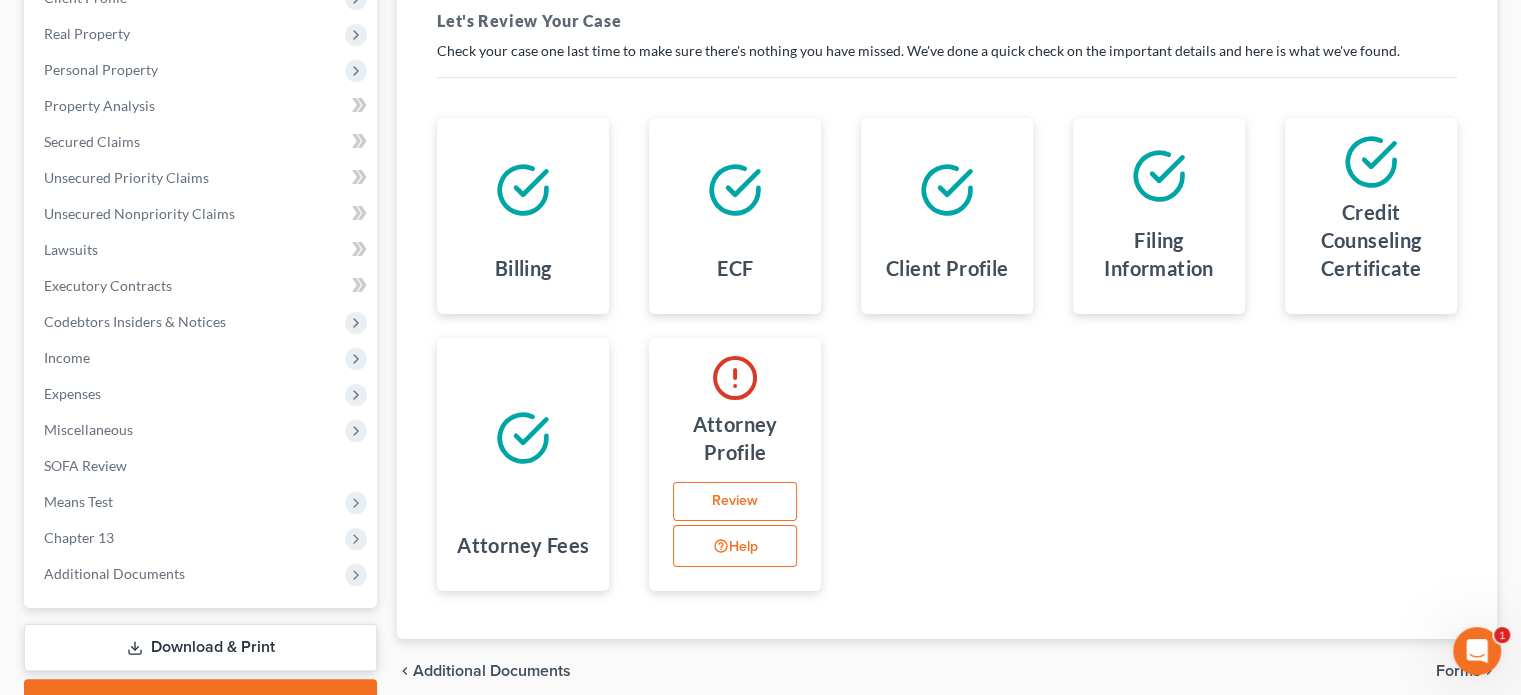 click on "Review" at bounding box center [735, 502] 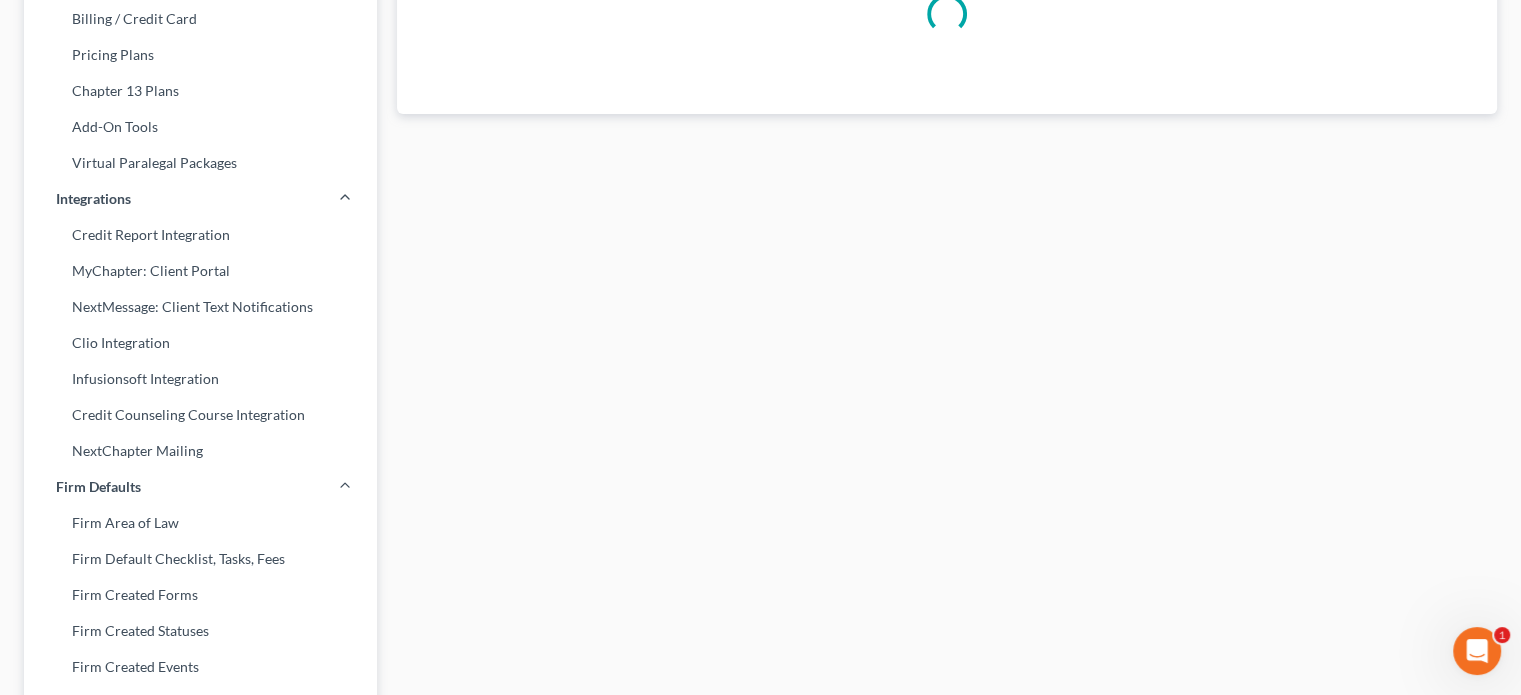 scroll, scrollTop: 0, scrollLeft: 0, axis: both 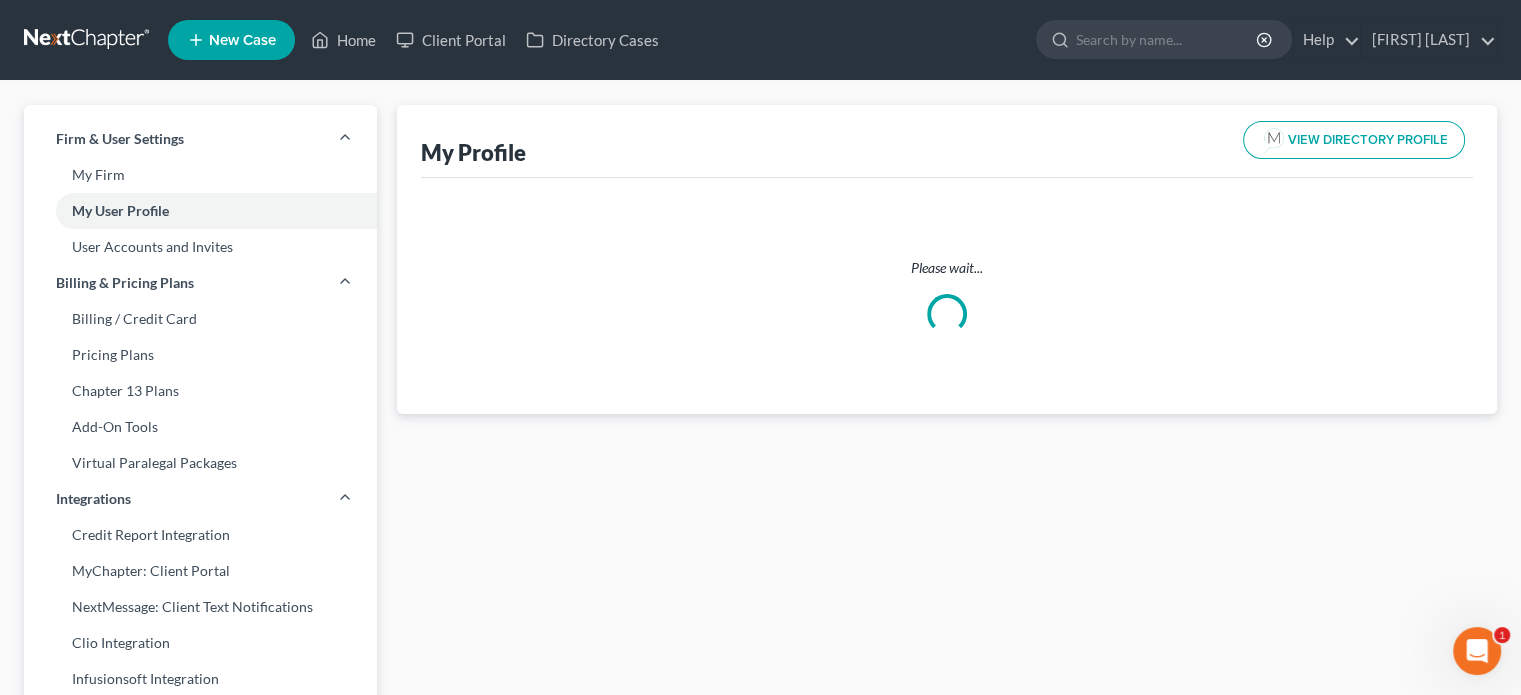 select on "37" 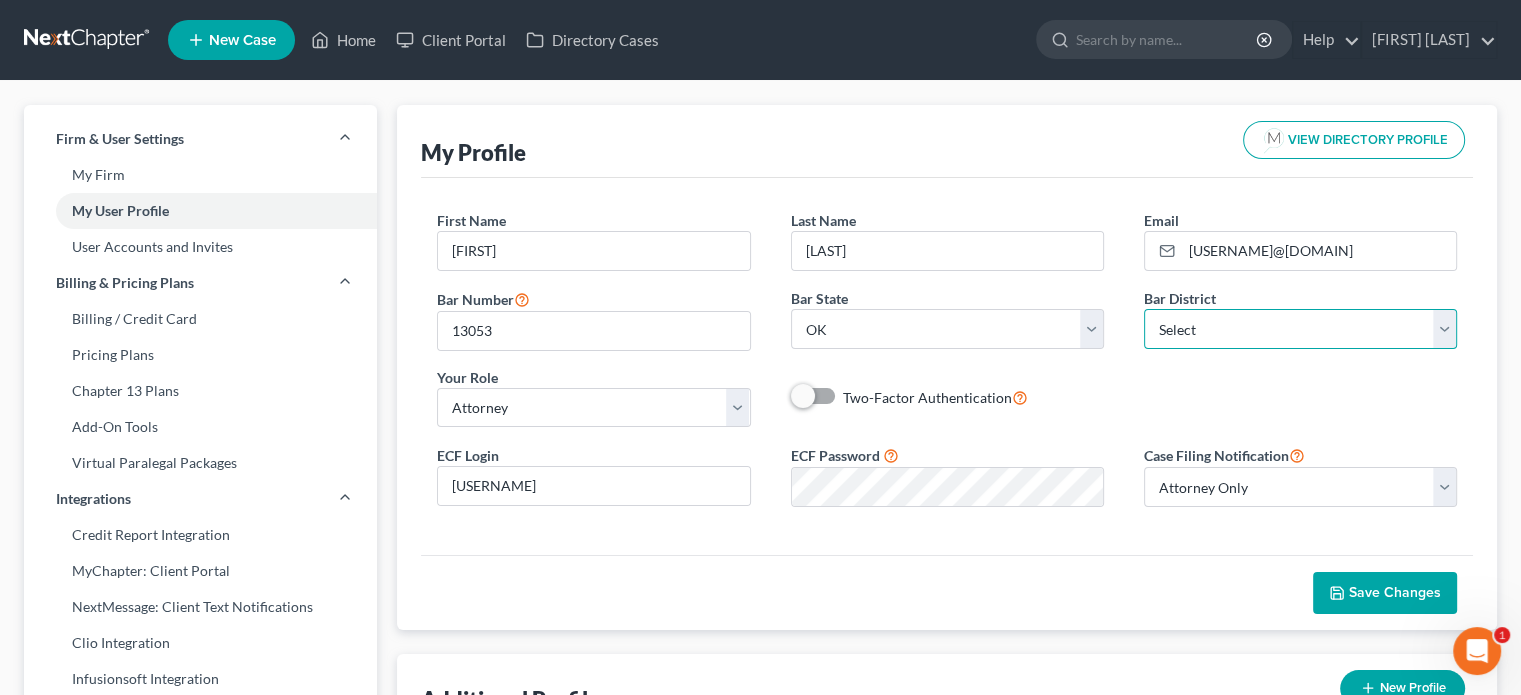 click on "Select Alabama - Middle Alabama - Northern Alabama - Southern Alaska Arizona Arkansas - Eastern Arkansas - Western California - Central California - Eastern California - Northern California - Southern Colorado Connecticut Delaware District of Columbia Florida - Middle Florida - Northern Florida - Southern Georgia - Middle Georgia - Northern Georgia - Southern Guam Hawaii Idaho Illinois - Central Illinois - Northern Illinois - Southern Indiana - Northern Indiana - Southern Iowa - Northern Iowa - Southern Kansas Kentucky - Eastern Kentucky - Western Louisiana - Eastern Louisiana - Middle Louisiana - Western Maine Maryland Massachusetts Michigan - Eastern Michigan - Western Minnesota Mississippi - Northern Mississippi - Southern Missouri - Eastern Missouri - Western Montana Nebraska Nevada New Hampshire New Jersey New Mexico New York - Eastern New York - Northern New York - Southern New York - Western North Carolina - Eastern North Carolina - Middle North Carolina - Western North Dakota Ohio - Northern Oregon" at bounding box center [1300, 329] 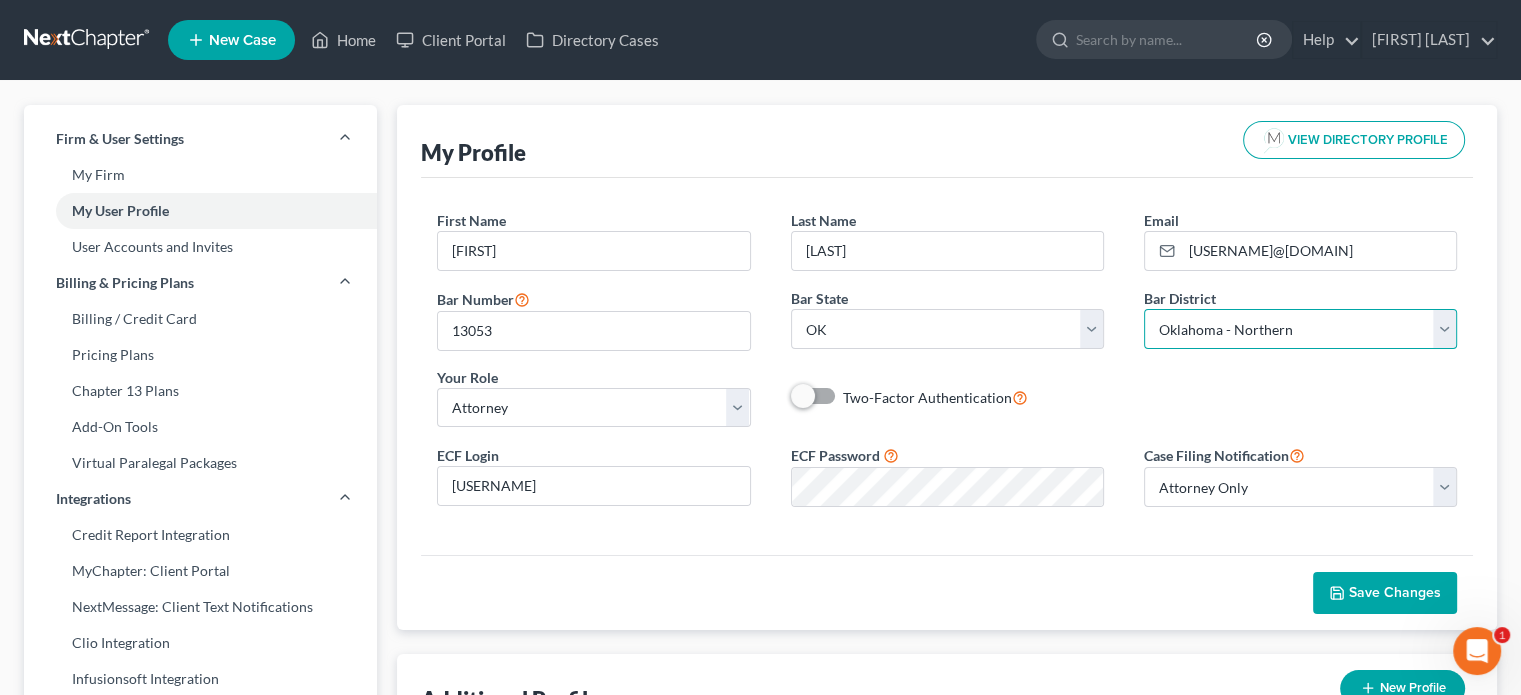 click on "Select Alabama - Middle Alabama - Northern Alabama - Southern Alaska Arizona Arkansas - Eastern Arkansas - Western California - Central California - Eastern California - Northern California - Southern Colorado Connecticut Delaware District of Columbia Florida - Middle Florida - Northern Florida - Southern Georgia - Middle Georgia - Northern Georgia - Southern Guam Hawaii Idaho Illinois - Central Illinois - Northern Illinois - Southern Indiana - Northern Indiana - Southern Iowa - Northern Iowa - Southern Kansas Kentucky - Eastern Kentucky - Western Louisiana - Eastern Louisiana - Middle Louisiana - Western Maine Maryland Massachusetts Michigan - Eastern Michigan - Western Minnesota Mississippi - Northern Mississippi - Southern Missouri - Eastern Missouri - Western Montana Nebraska Nevada New Hampshire New Jersey New Mexico New York - Eastern New York - Northern New York - Southern New York - Western North Carolina - Eastern North Carolina - Middle North Carolina - Western North Dakota Ohio - Northern Oregon" at bounding box center [1300, 329] 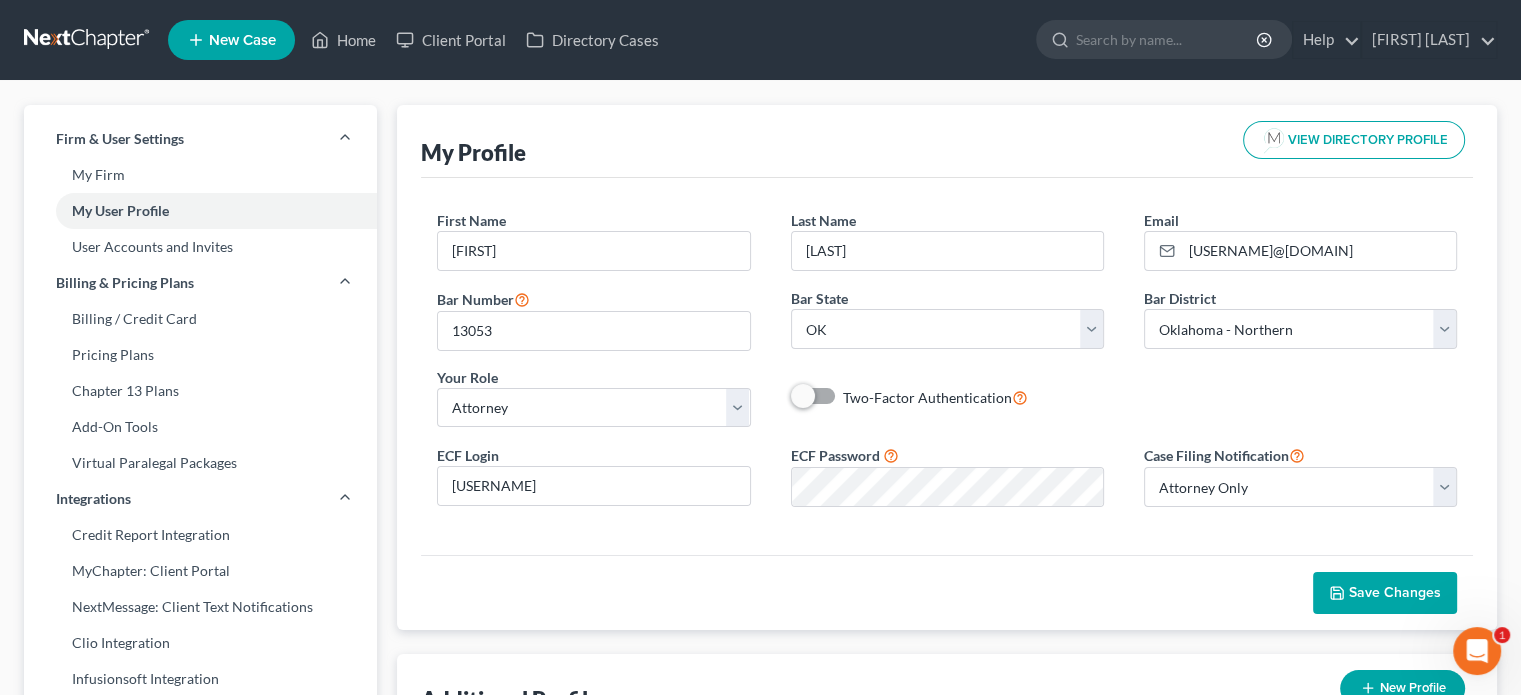 click on "Save Changes" at bounding box center (1395, 592) 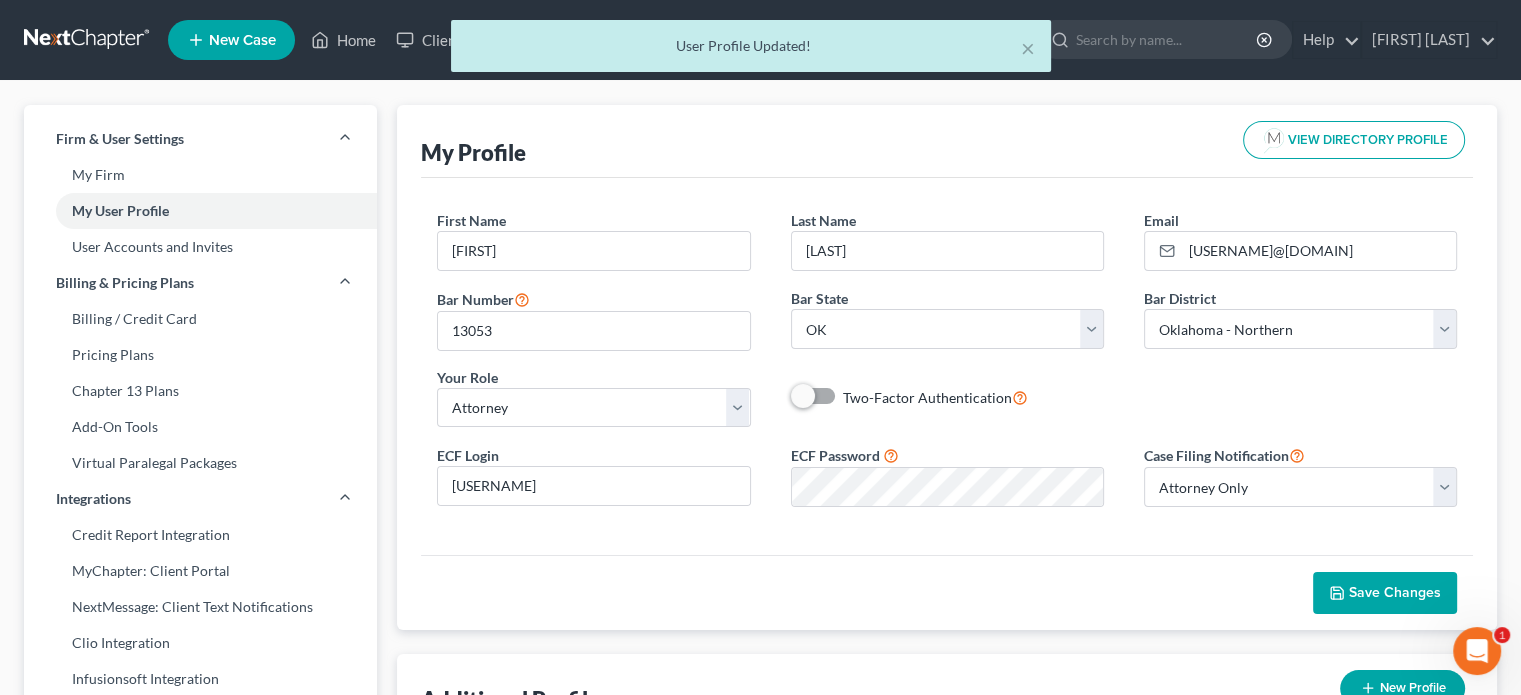 click on "×                     User Profile Updated!" at bounding box center (750, 51) 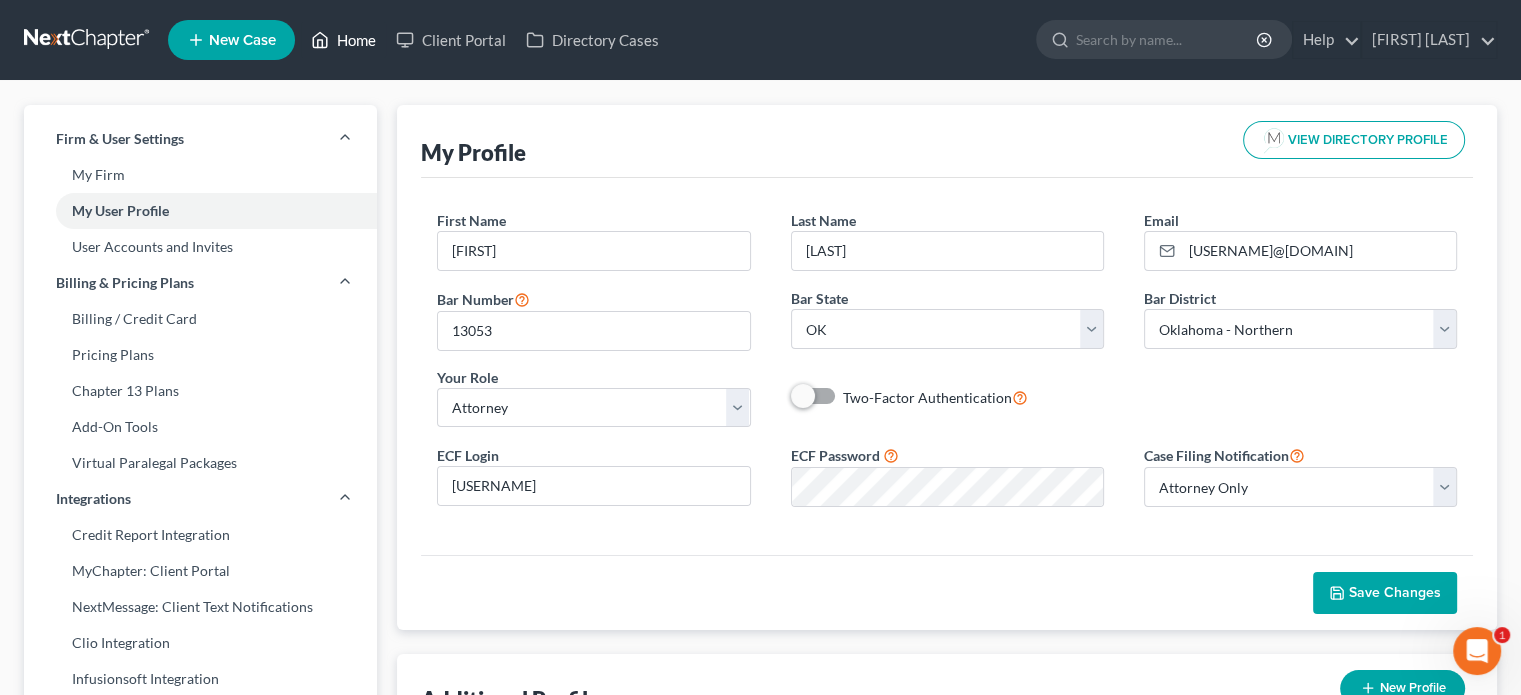 click on "Home" at bounding box center [343, 40] 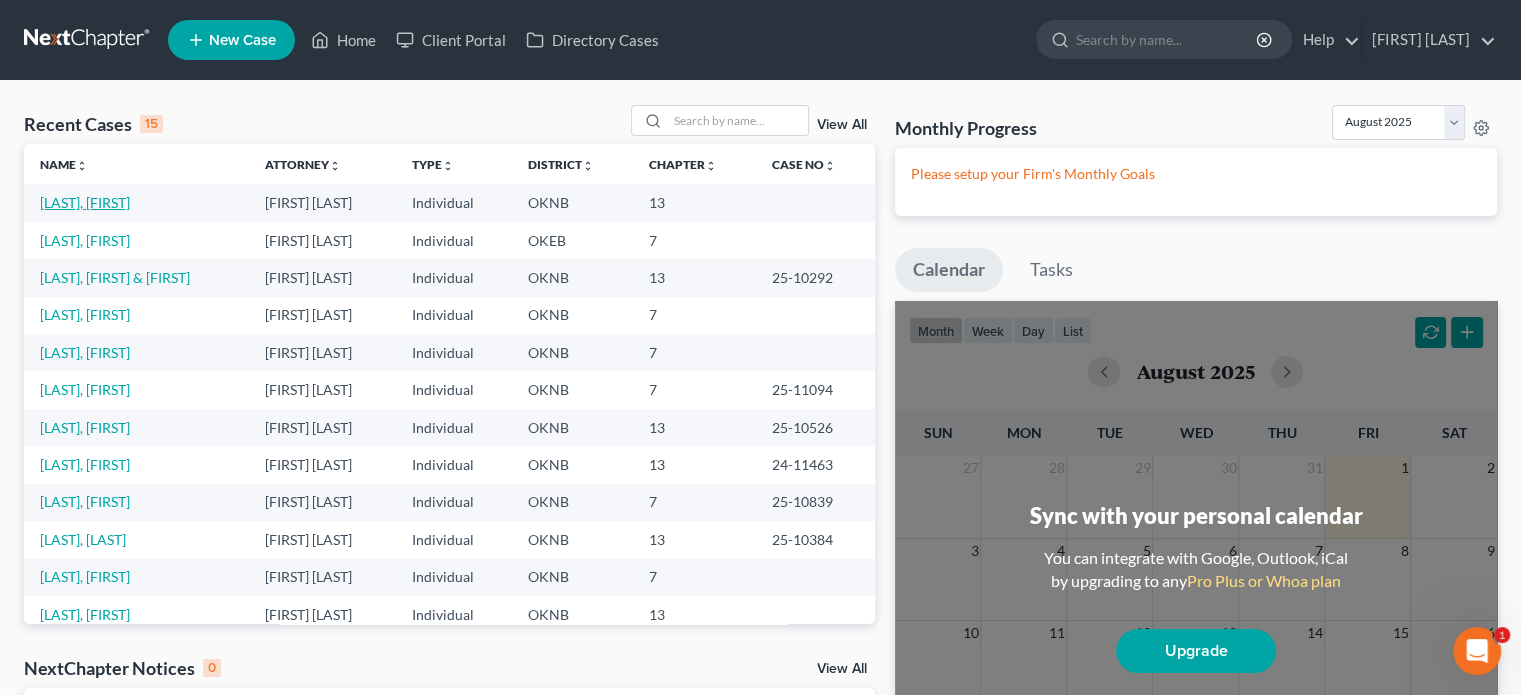 click on "Allred, Melissa" at bounding box center [85, 202] 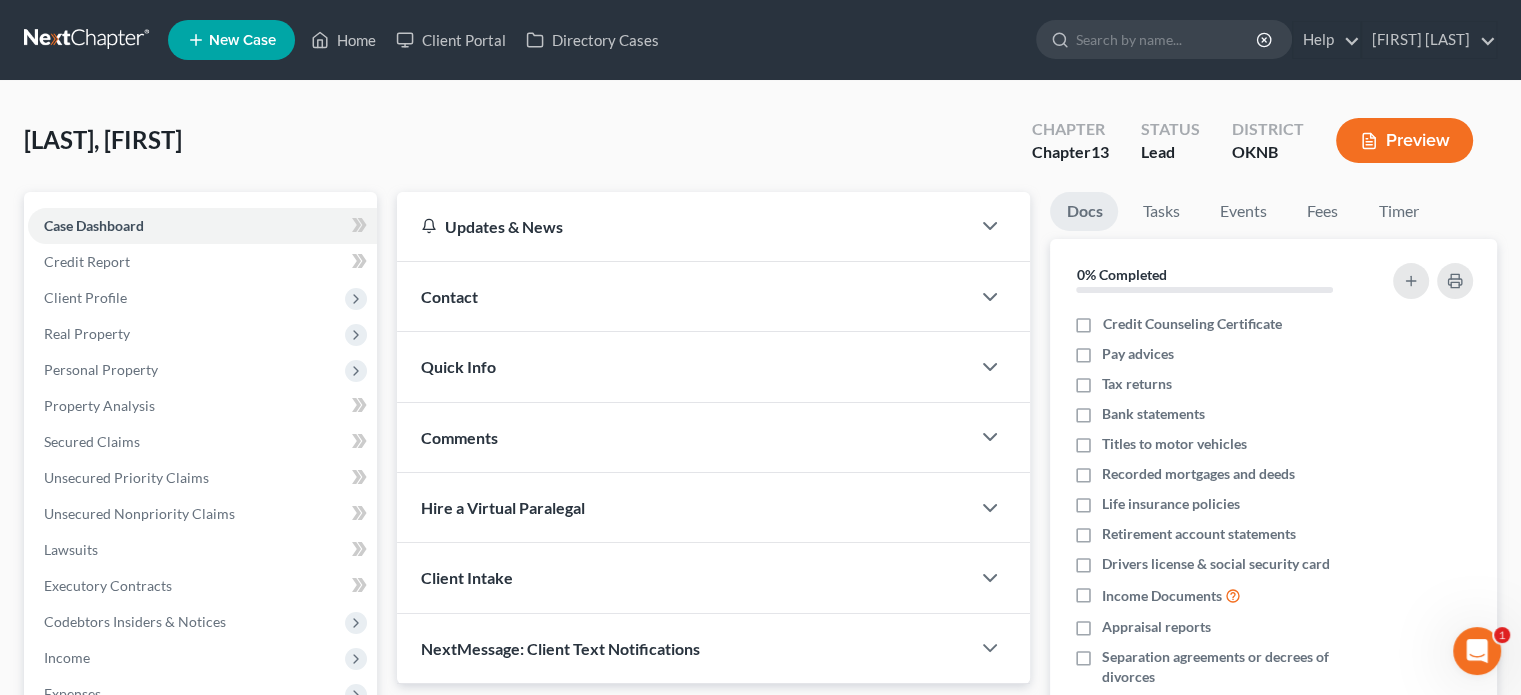 scroll, scrollTop: 402, scrollLeft: 0, axis: vertical 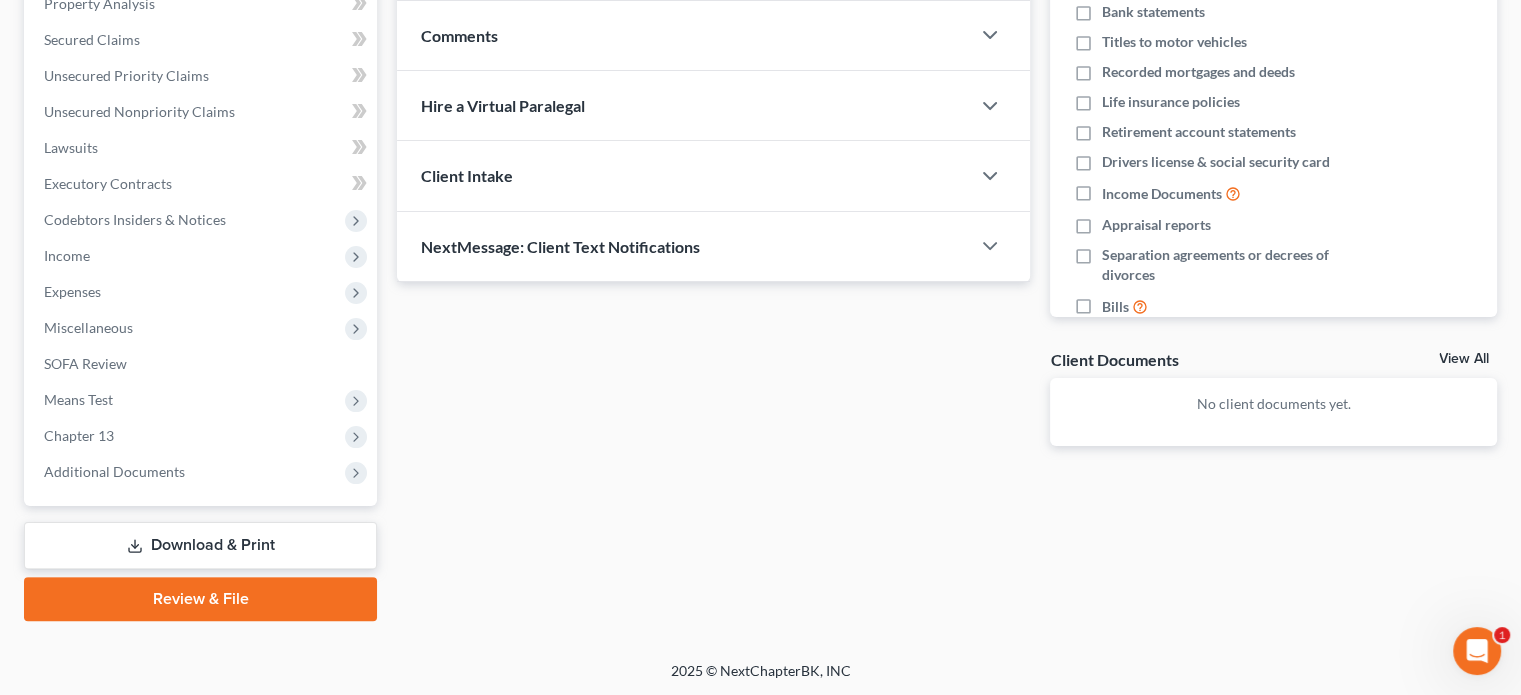 click on "Review & File" at bounding box center (200, 599) 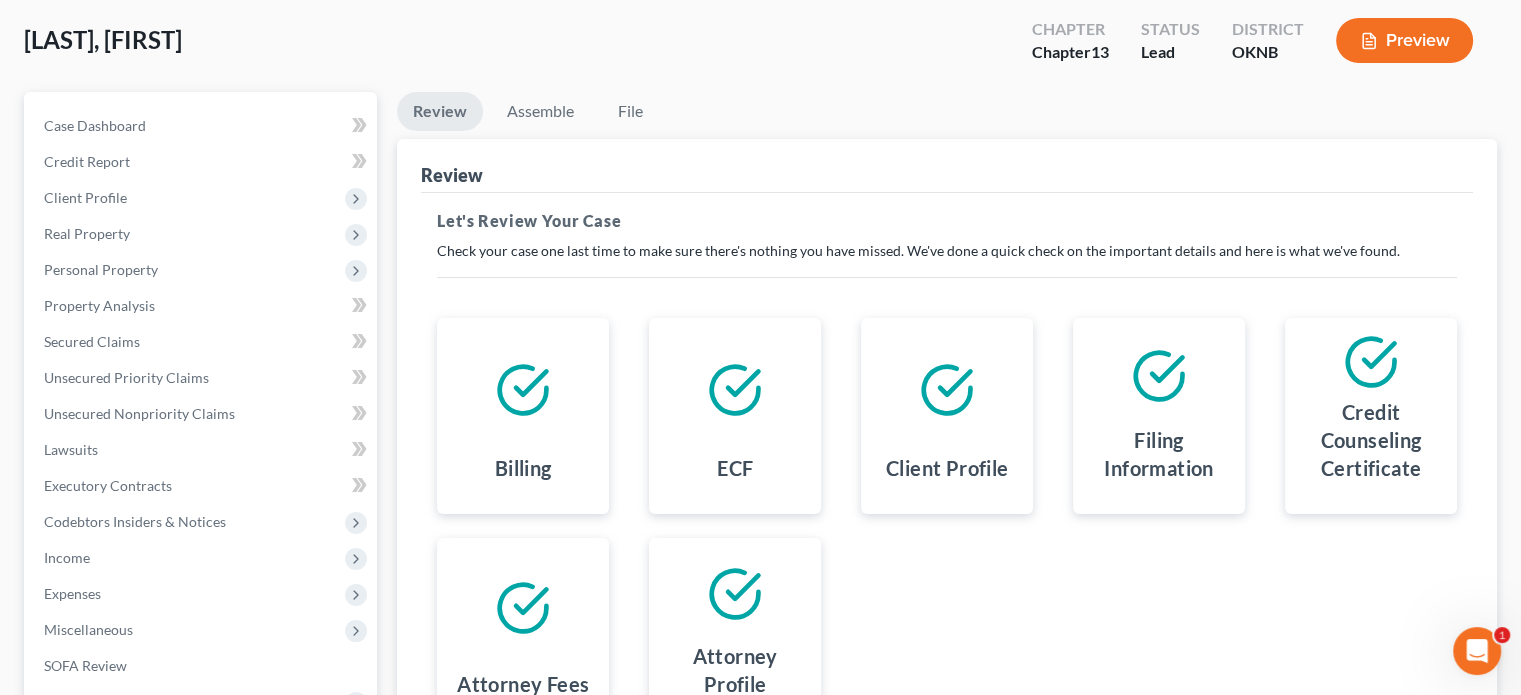 scroll, scrollTop: 0, scrollLeft: 0, axis: both 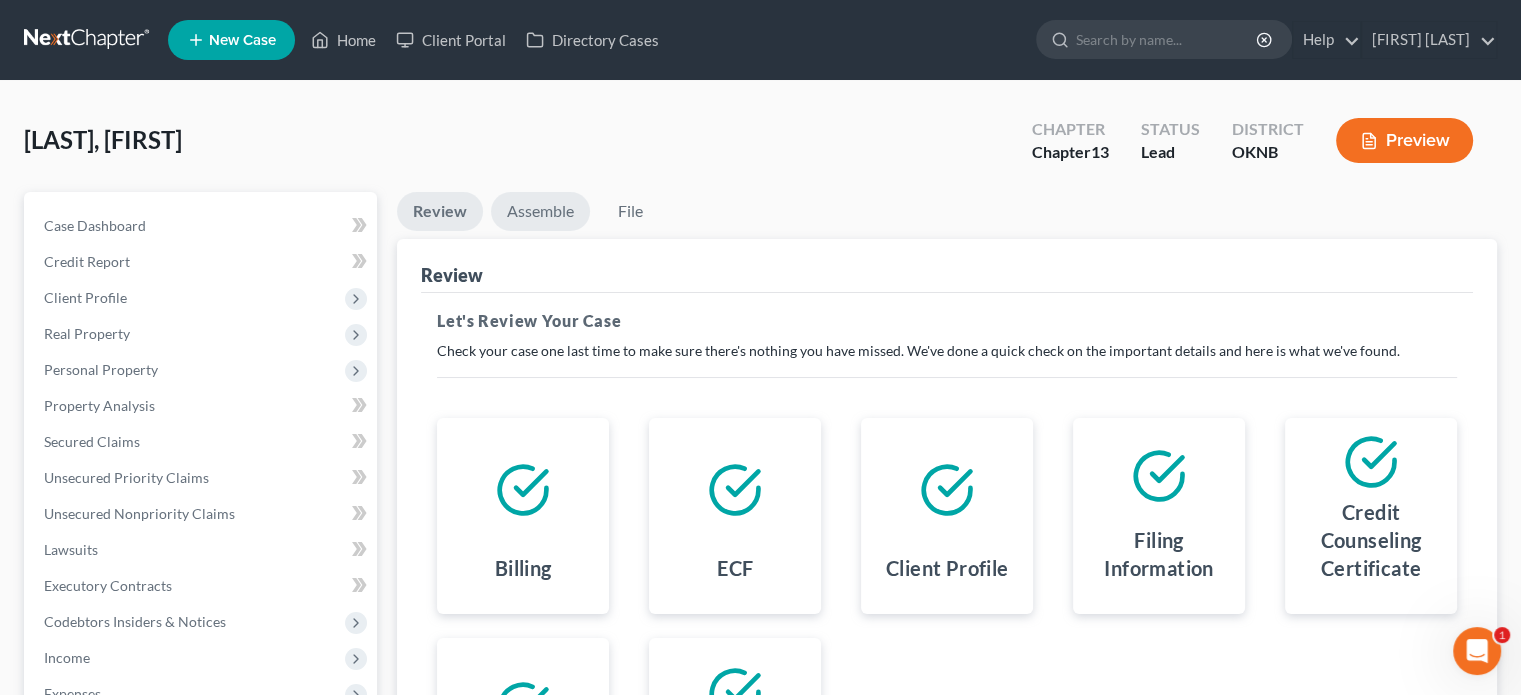 click on "Assemble" at bounding box center [540, 211] 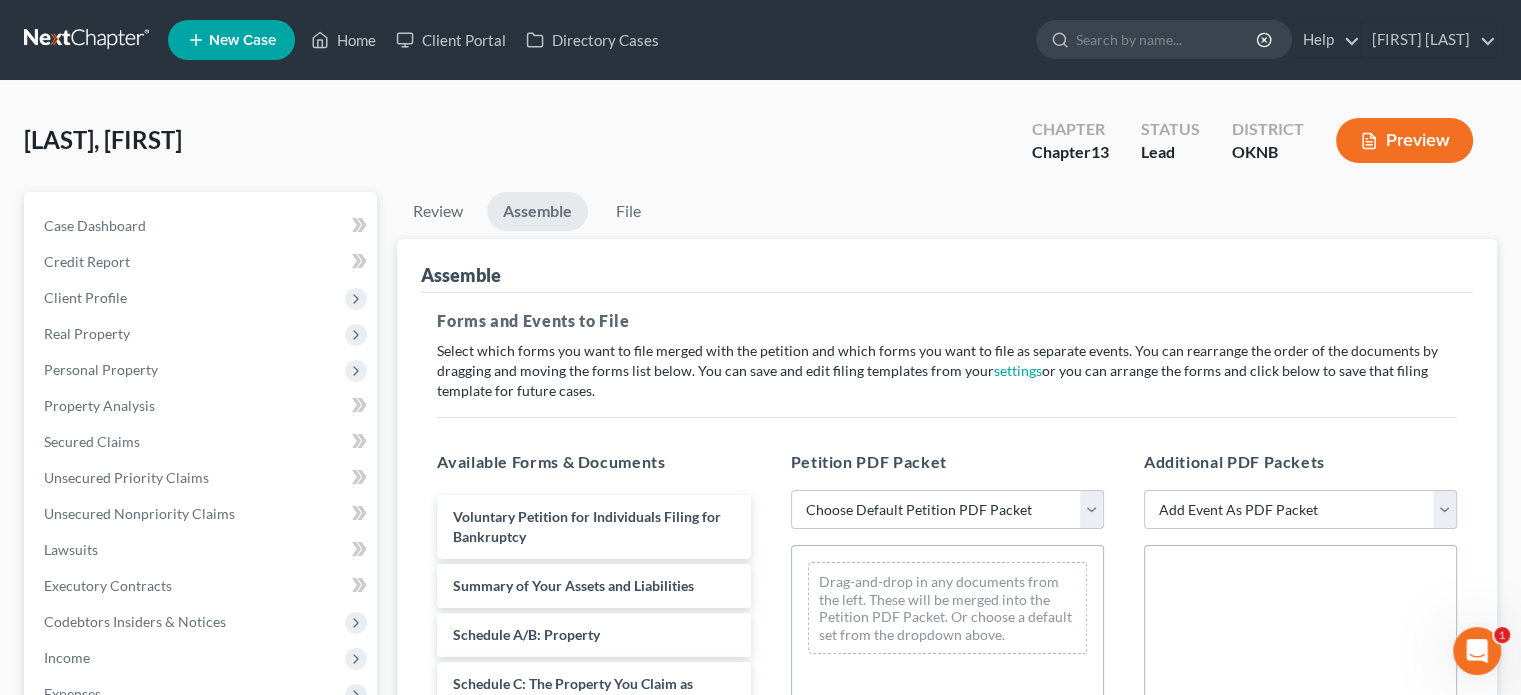 scroll, scrollTop: 400, scrollLeft: 0, axis: vertical 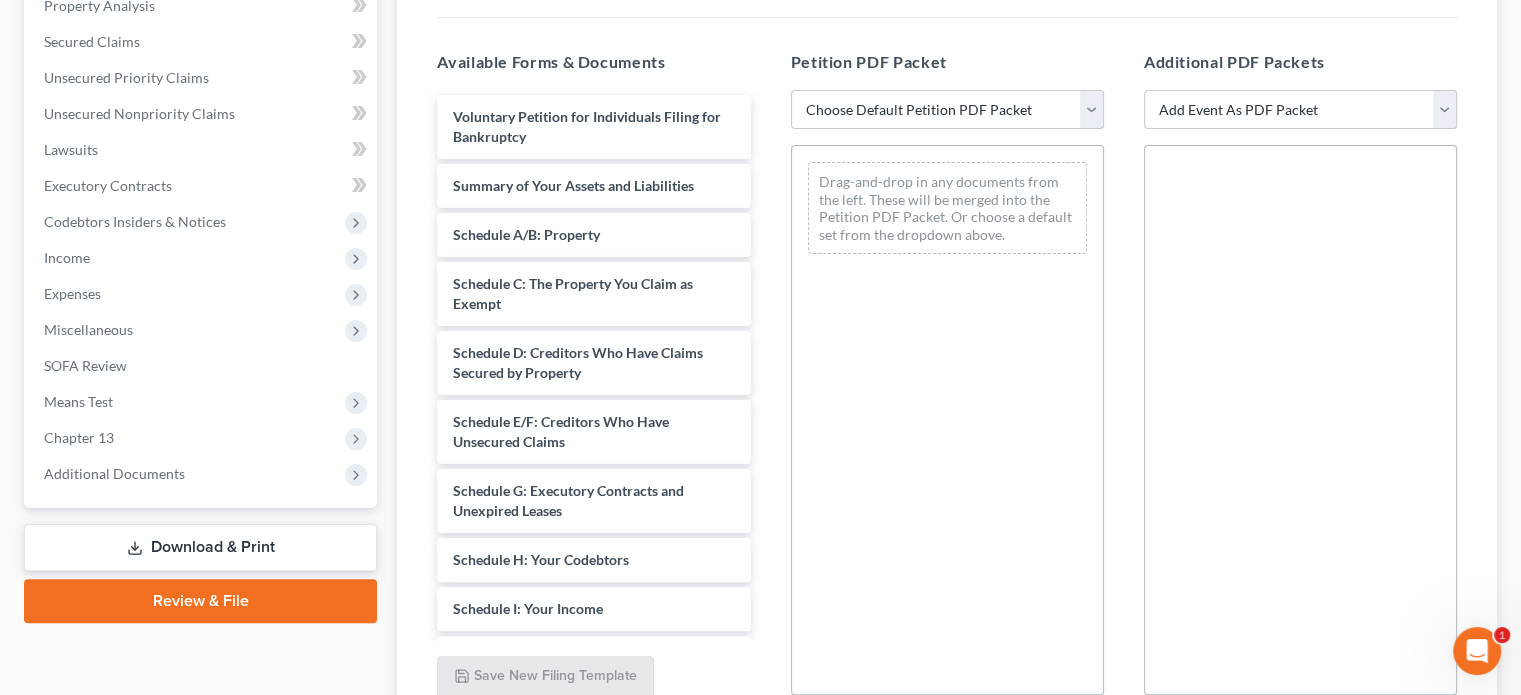 click on "Choose Default Petition PDF Packet Emergency Filing (Voluntary Petition and Creditor List Only) Chapter 13 Template" at bounding box center [947, 110] 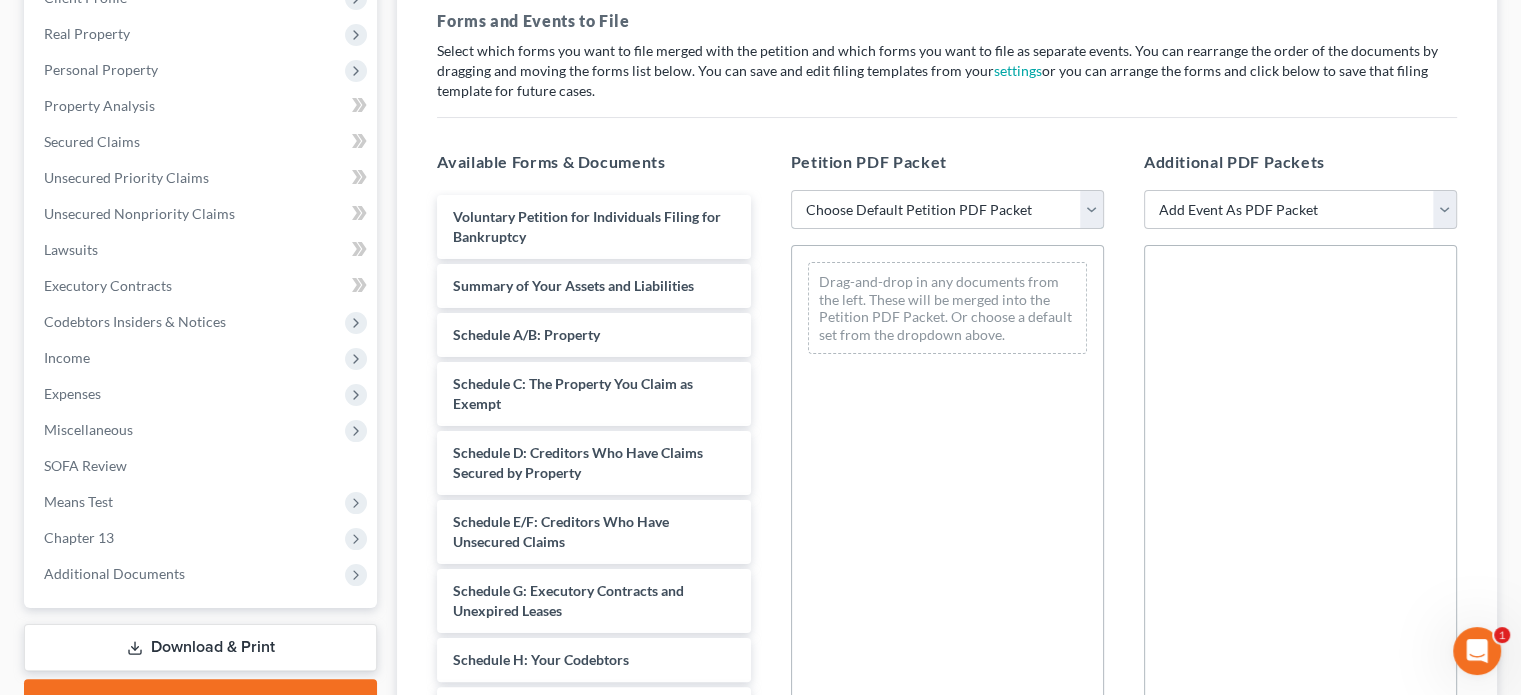 click on "Choose Default Petition PDF Packet Emergency Filing (Voluntary Petition and Creditor List Only) Chapter 13 Template" at bounding box center [947, 210] 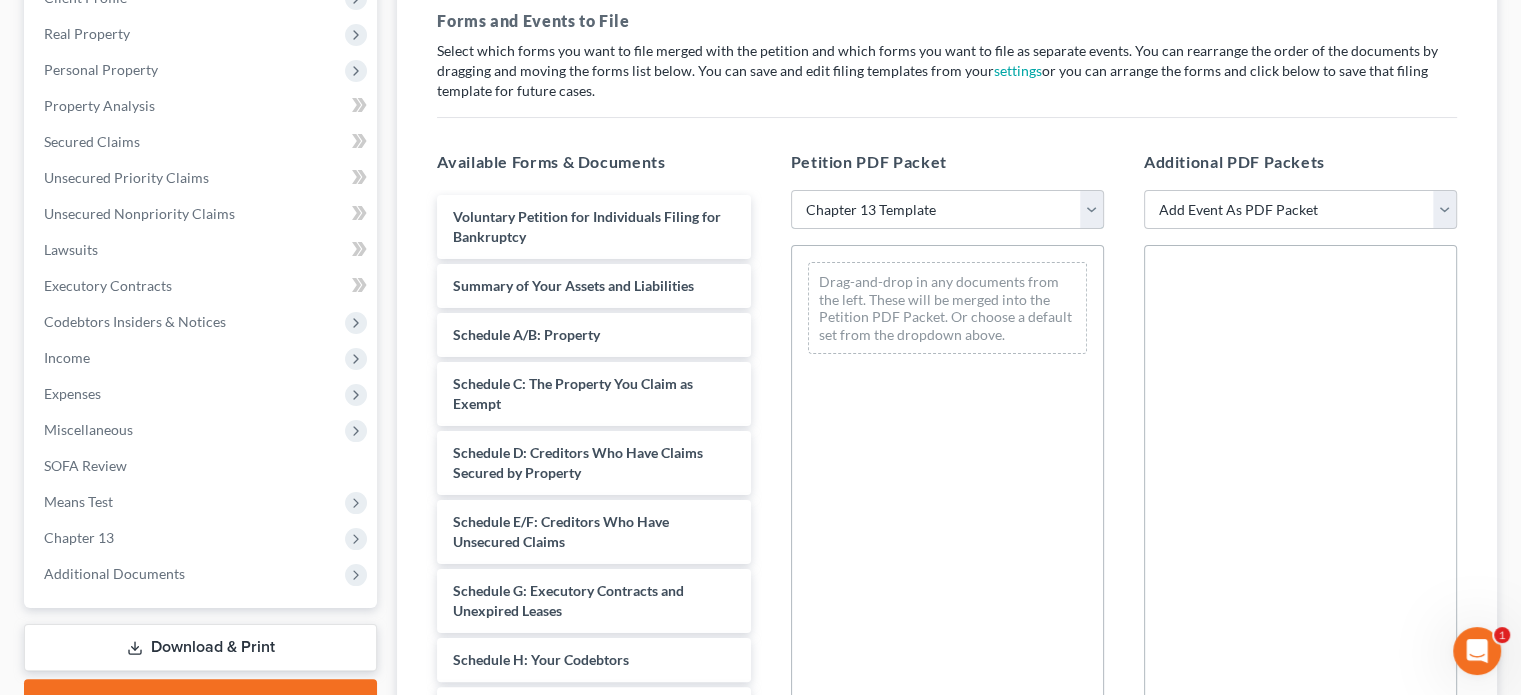 click on "Choose Default Petition PDF Packet Emergency Filing (Voluntary Petition and Creditor List Only) Chapter 13 Template" at bounding box center (947, 210) 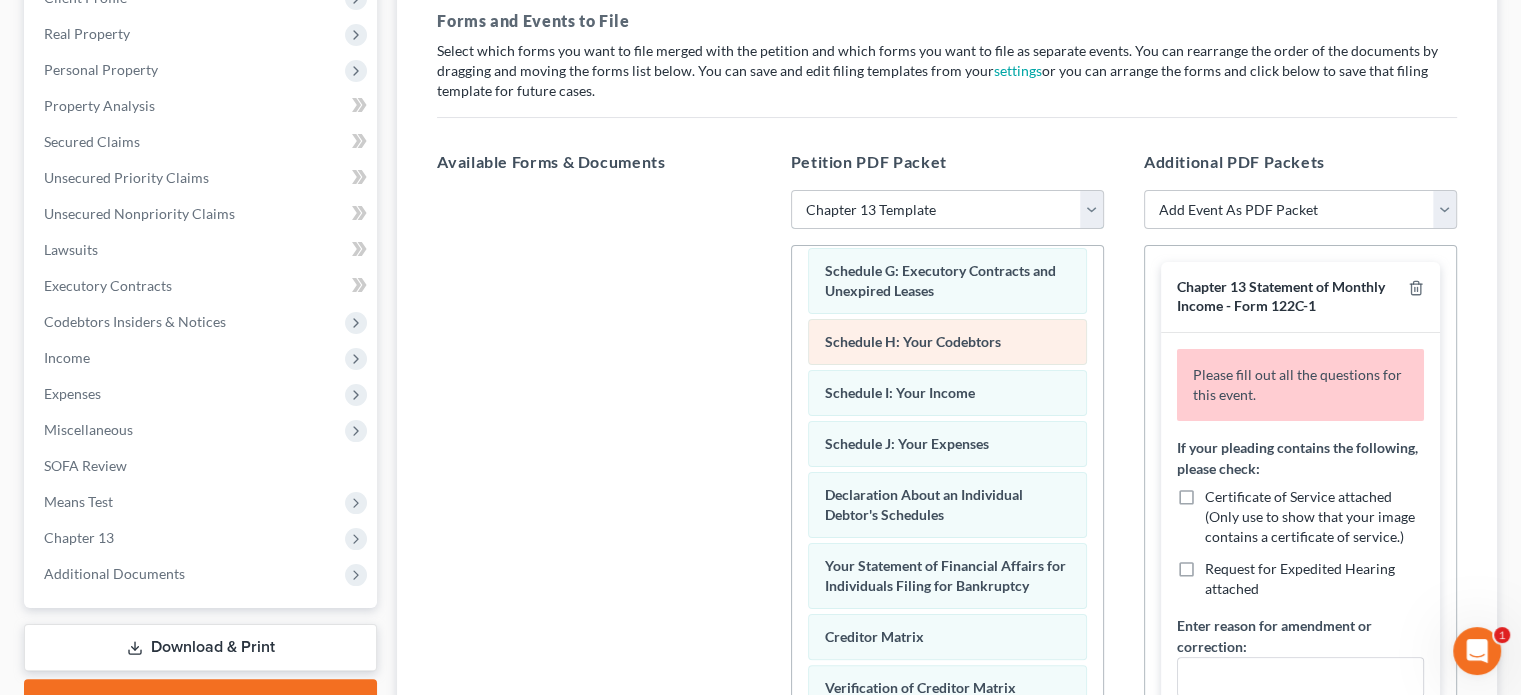 scroll, scrollTop: 584, scrollLeft: 0, axis: vertical 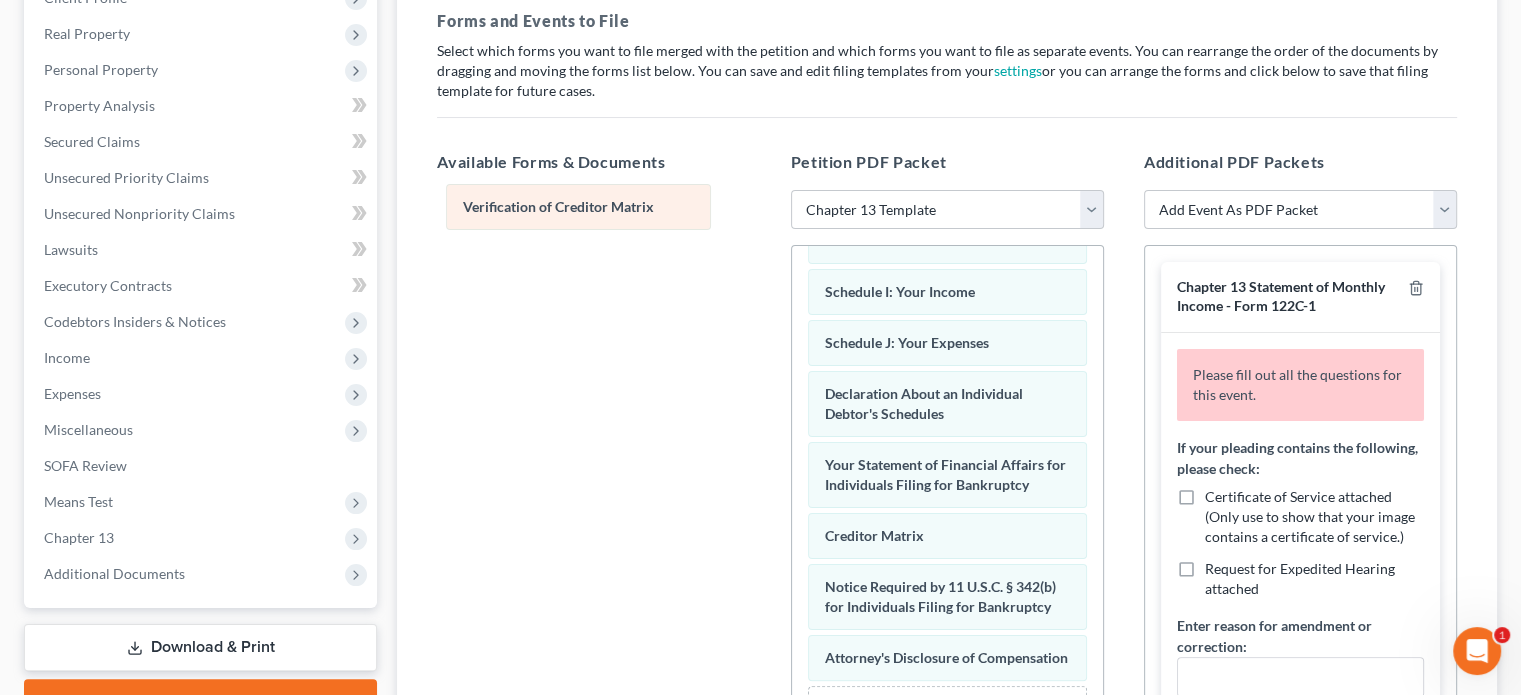 drag, startPoint x: 892, startPoint y: 519, endPoint x: 532, endPoint y: 211, distance: 473.7763 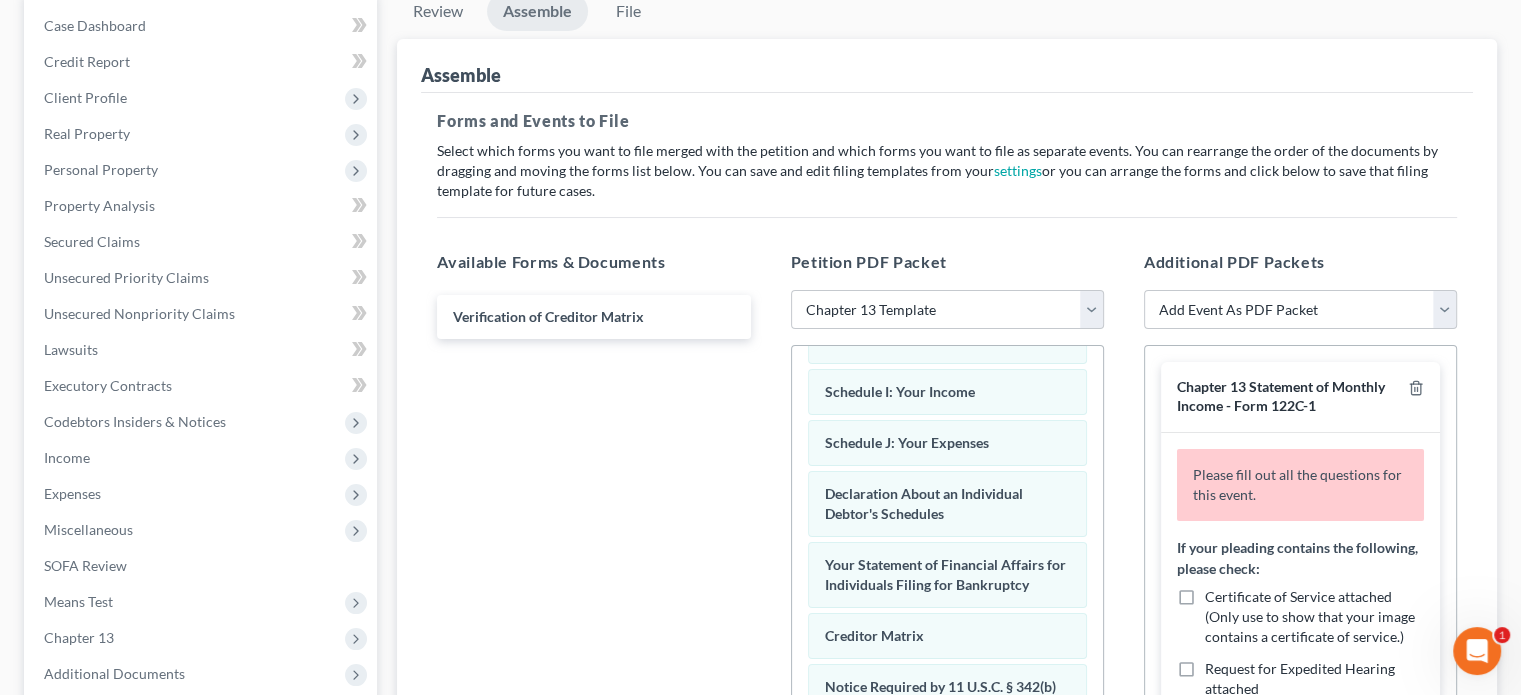 scroll, scrollTop: 0, scrollLeft: 0, axis: both 